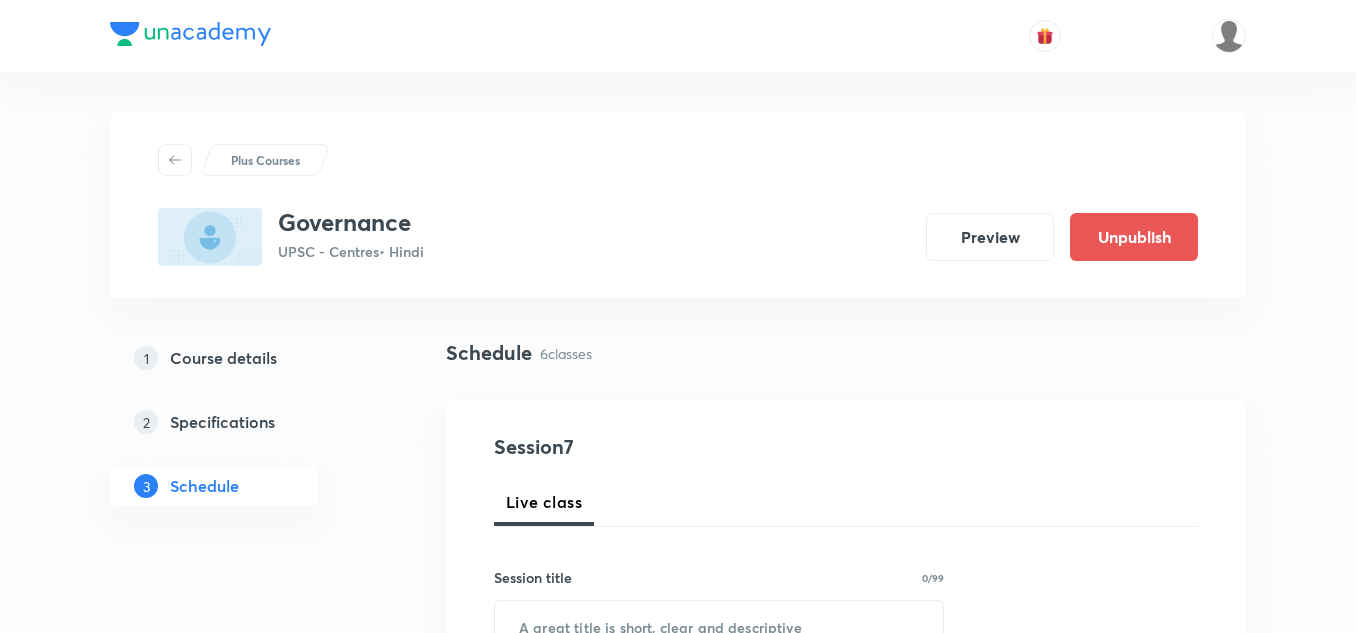 scroll, scrollTop: 1372, scrollLeft: 0, axis: vertical 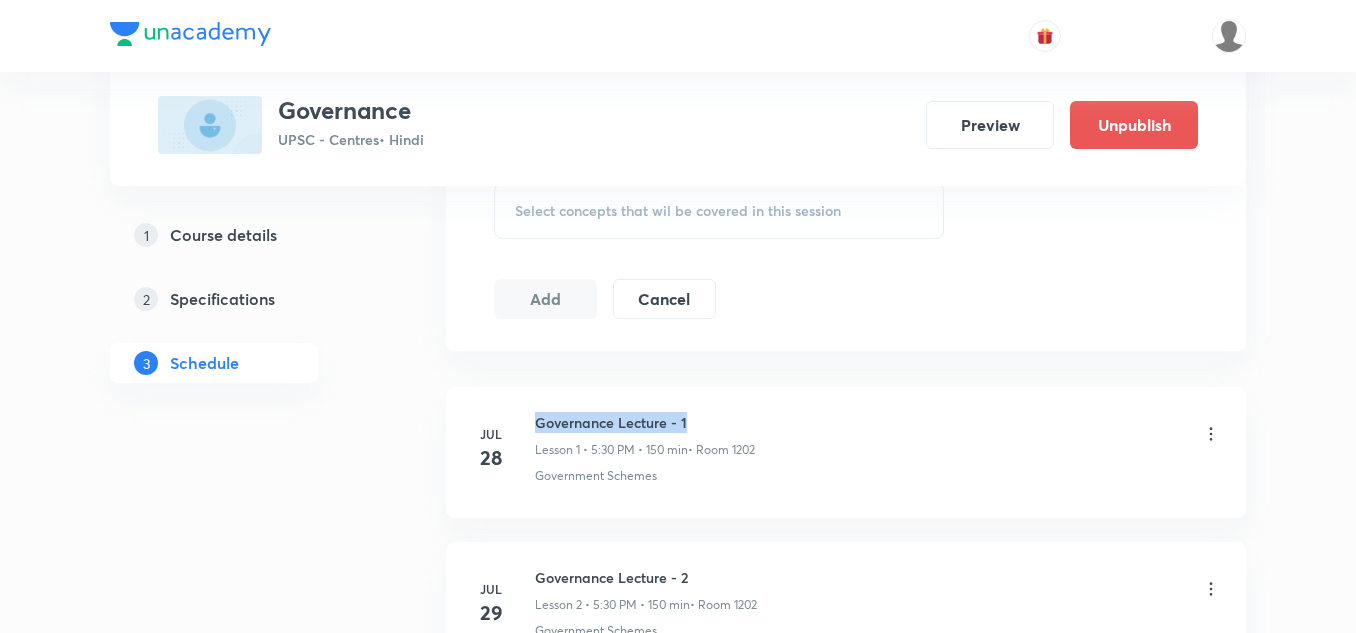 drag, startPoint x: 539, startPoint y: 423, endPoint x: 710, endPoint y: 422, distance: 171.00293 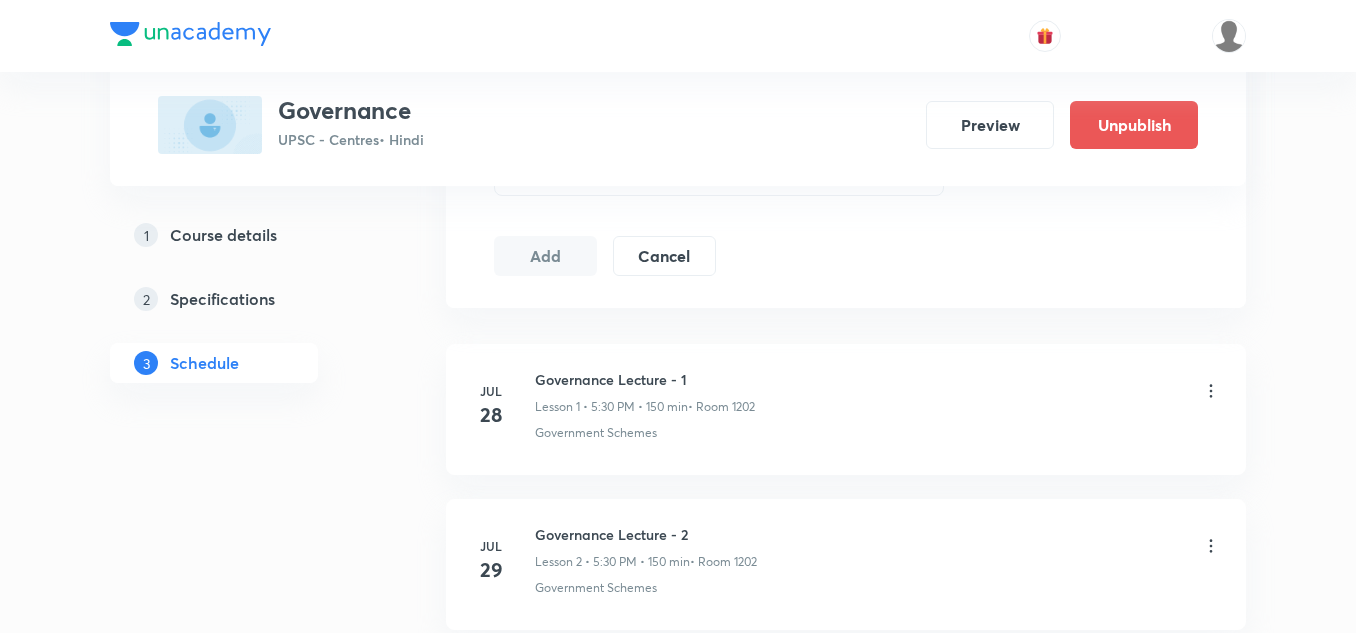 scroll, scrollTop: 1098, scrollLeft: 0, axis: vertical 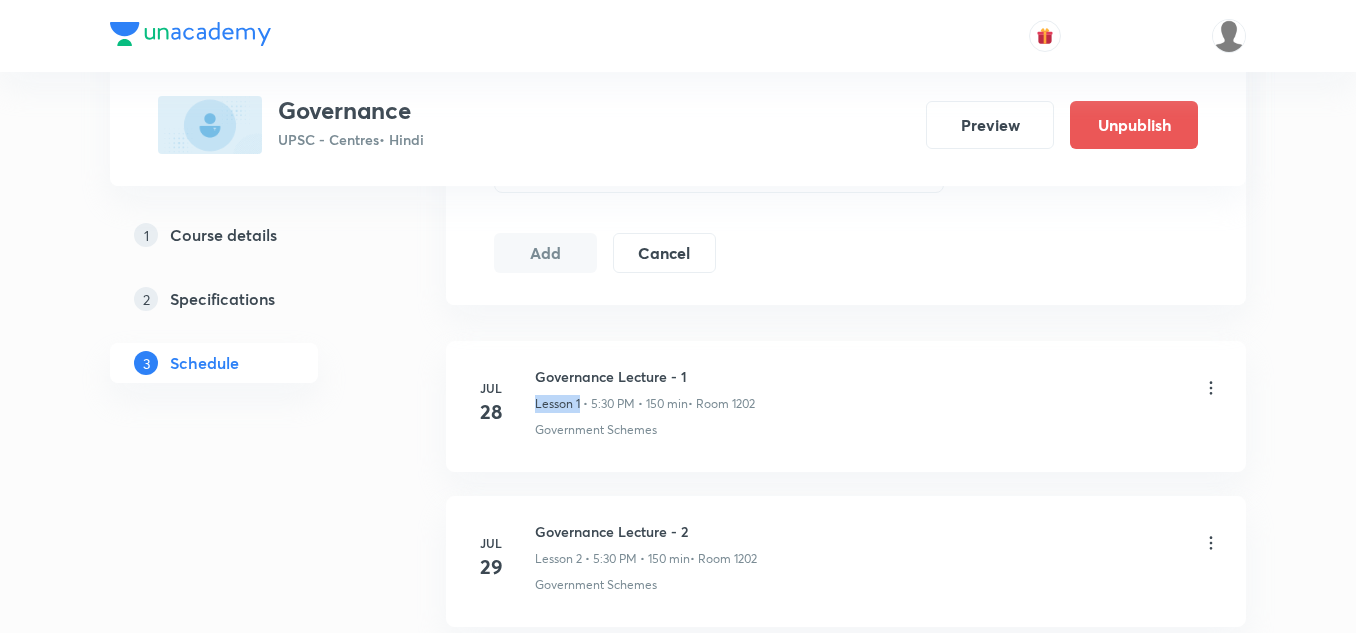drag, startPoint x: 536, startPoint y: 401, endPoint x: 581, endPoint y: 407, distance: 45.39824 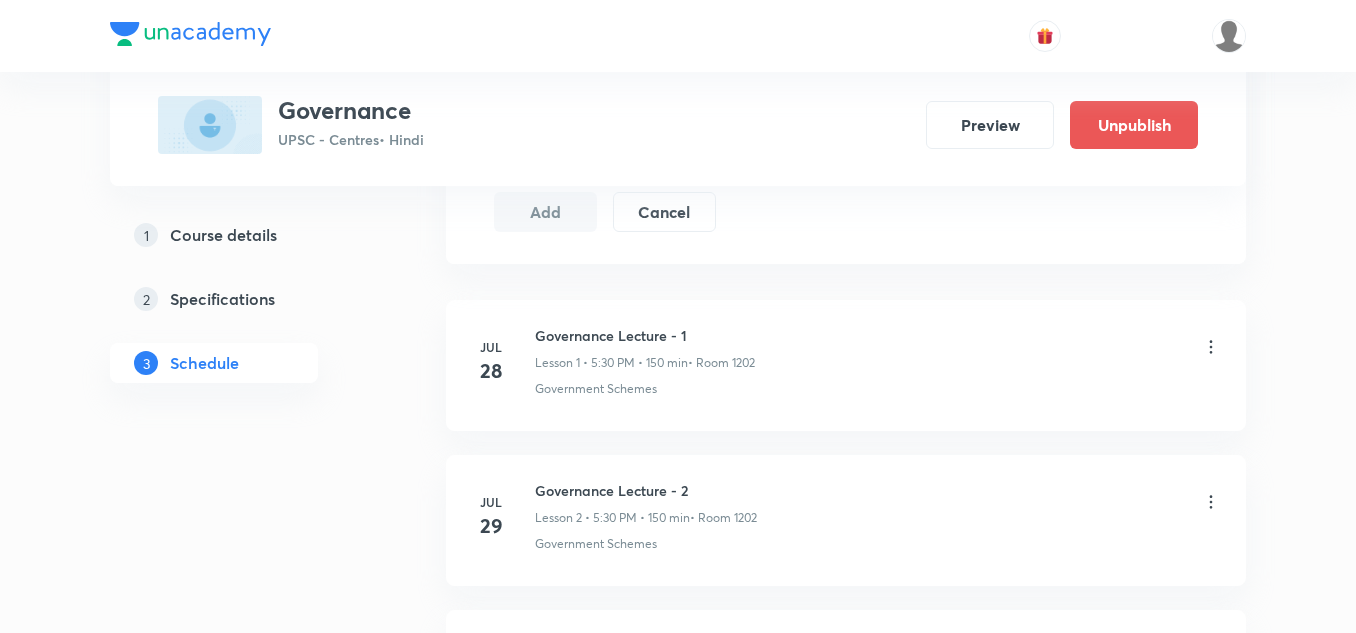 scroll, scrollTop: 1900, scrollLeft: 0, axis: vertical 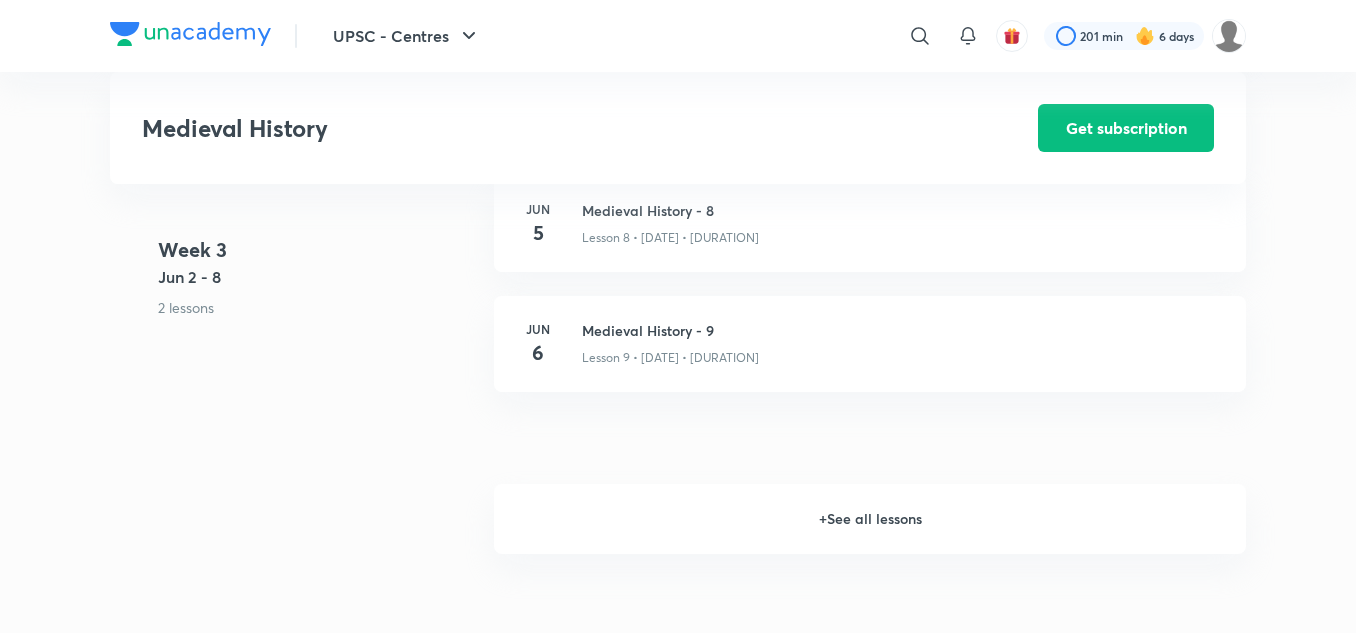 click on "+  See all lessons" at bounding box center [870, 519] 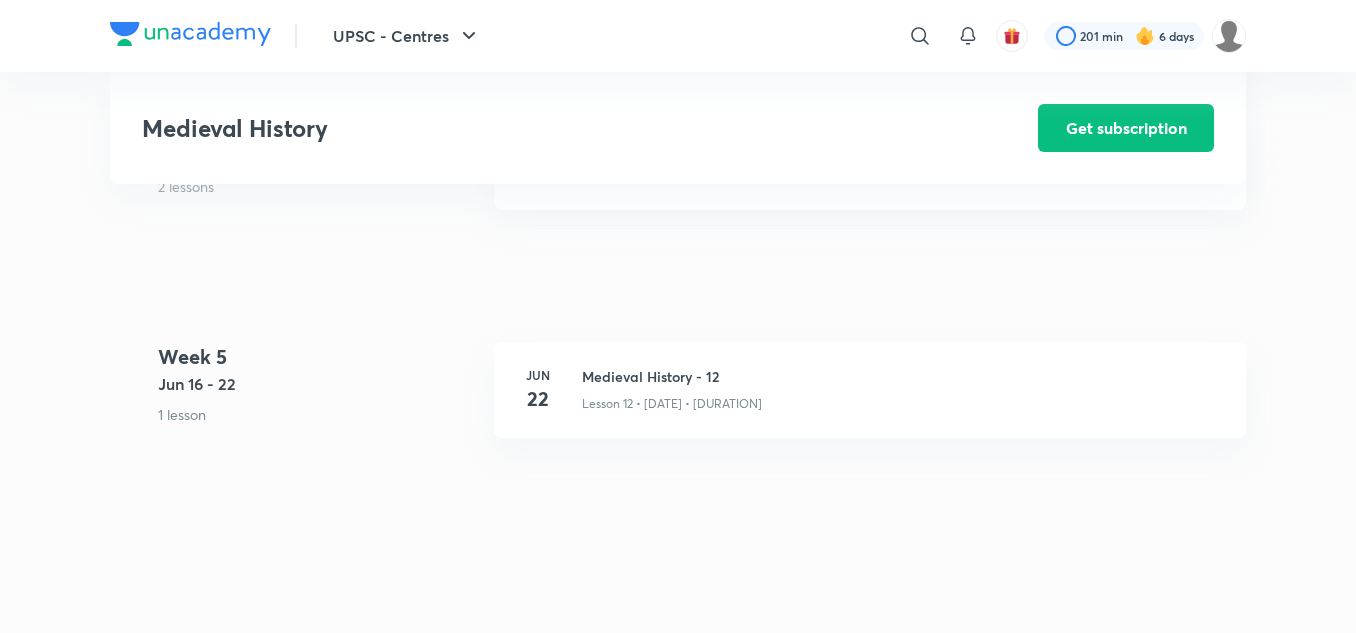 scroll, scrollTop: 2317, scrollLeft: 0, axis: vertical 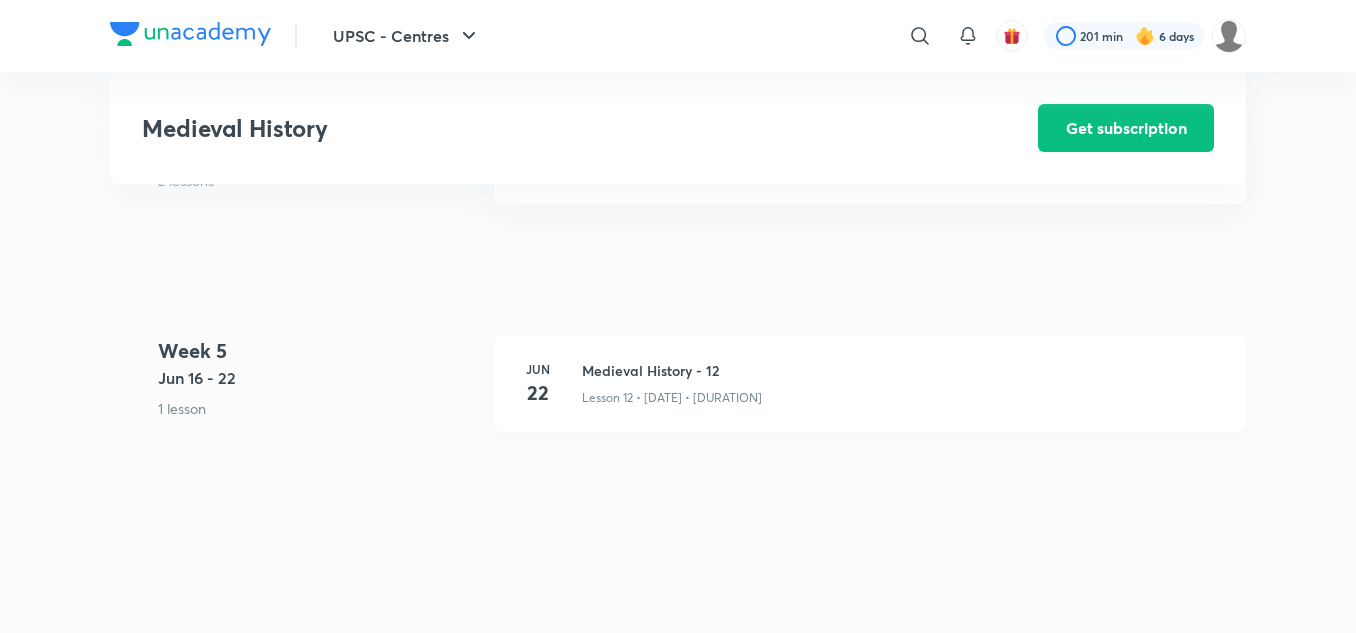 click on "Medieval History - 12" at bounding box center (902, 370) 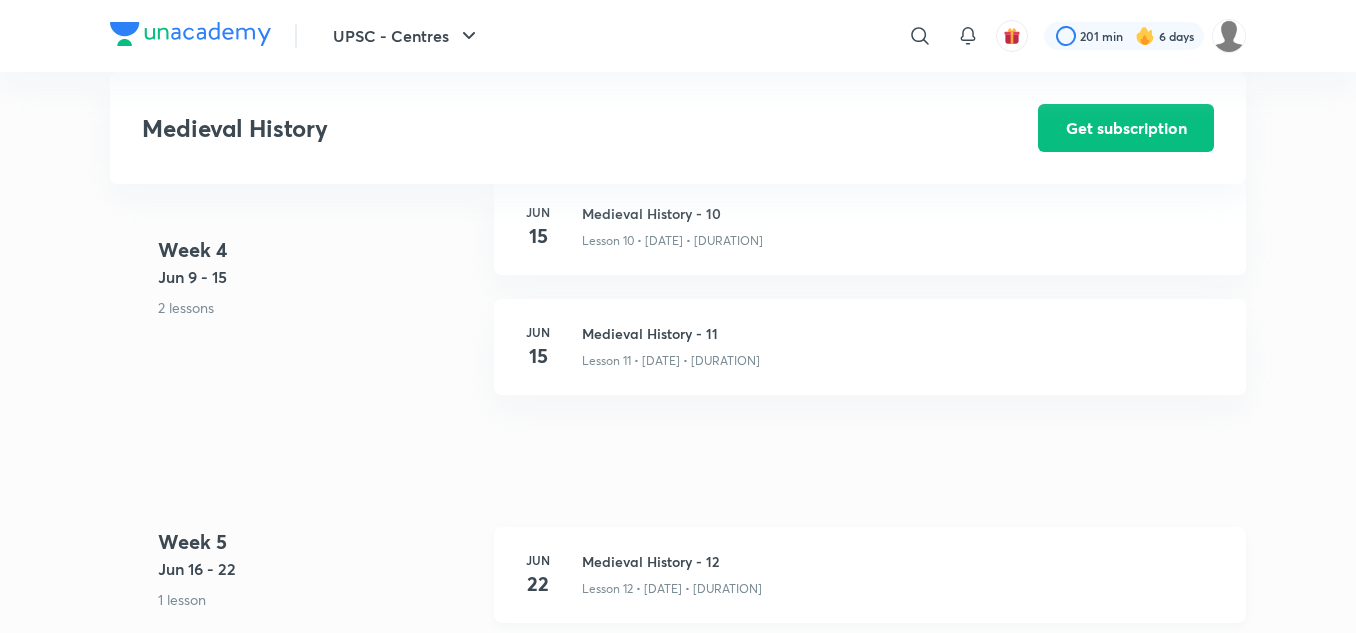 scroll, scrollTop: 2125, scrollLeft: 0, axis: vertical 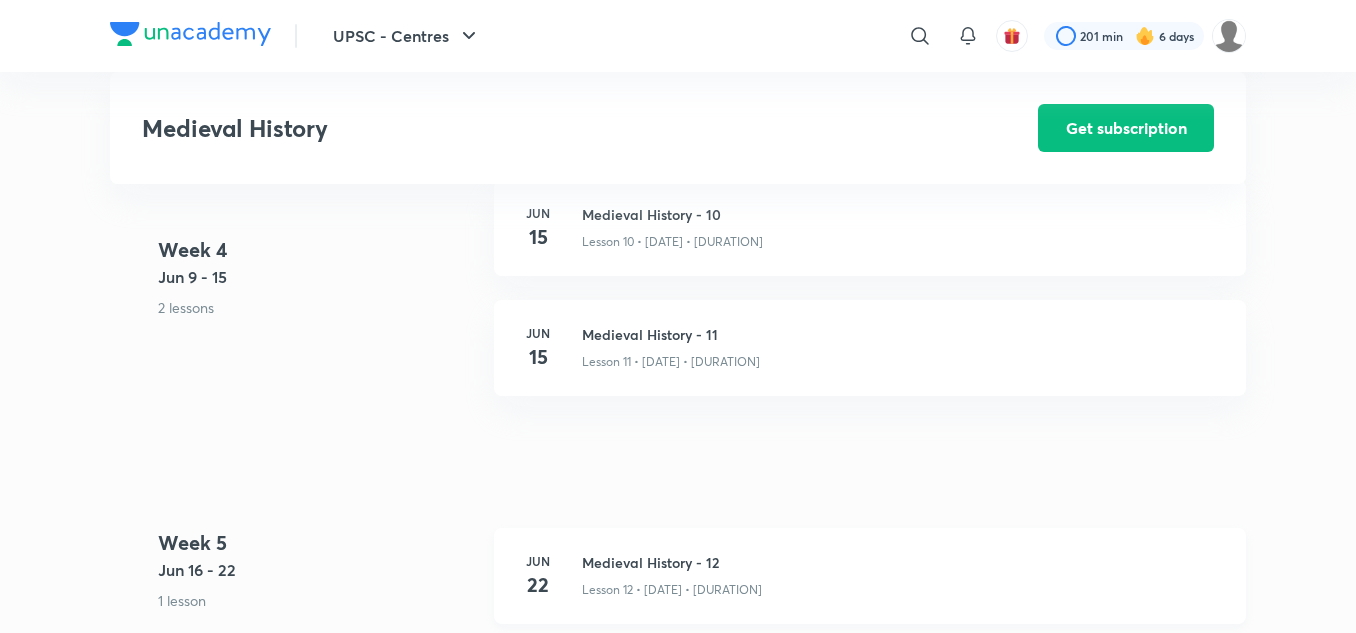 click on "Medieval History - 12" at bounding box center (902, 562) 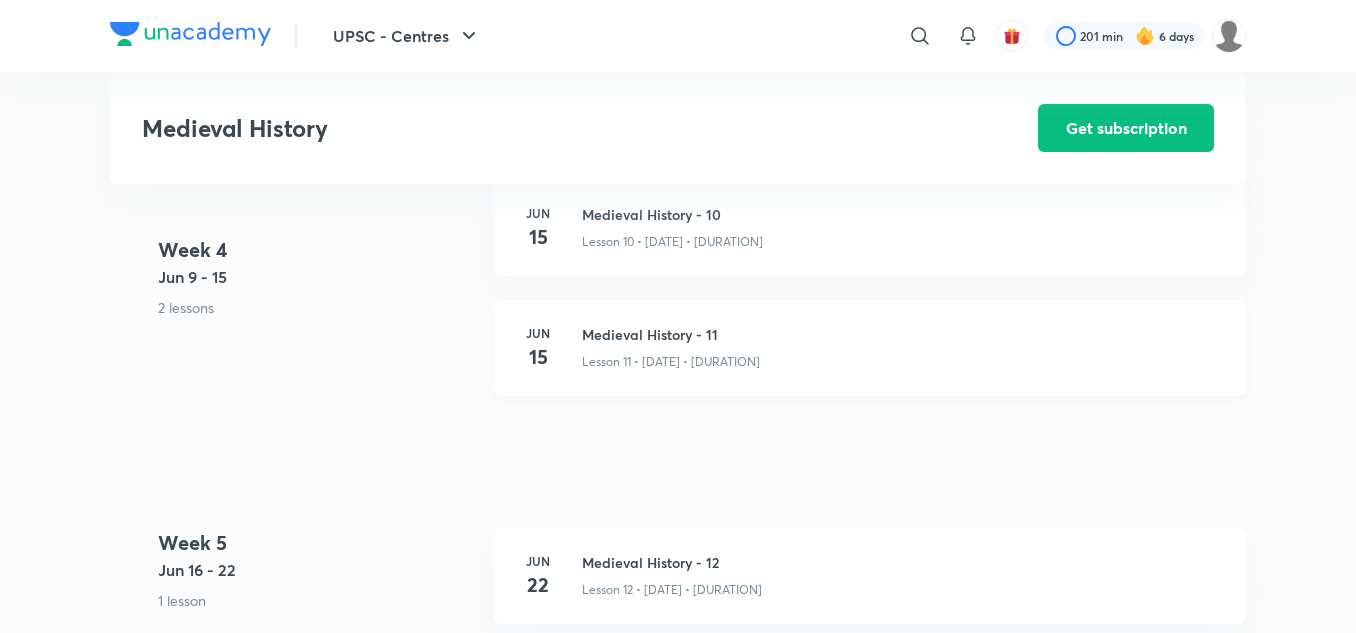 click on "Medieval History - 11" at bounding box center (902, 334) 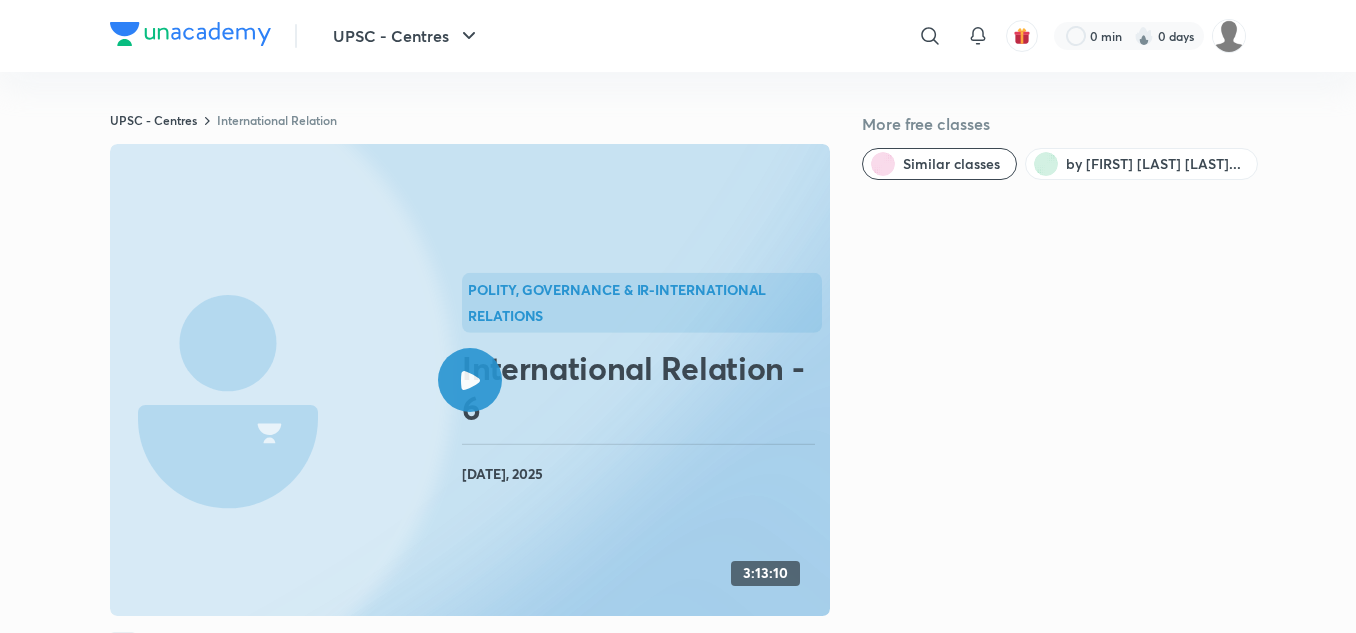 scroll, scrollTop: 120, scrollLeft: 0, axis: vertical 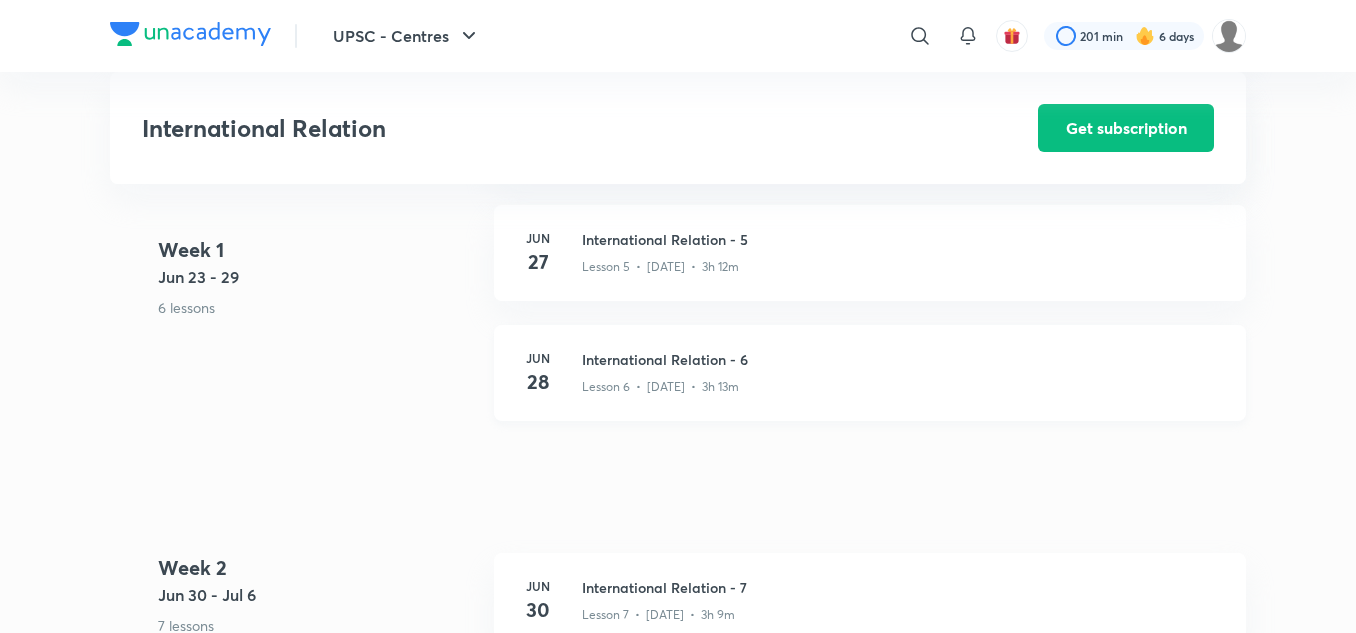 click on "International Relation - 6" at bounding box center (902, 359) 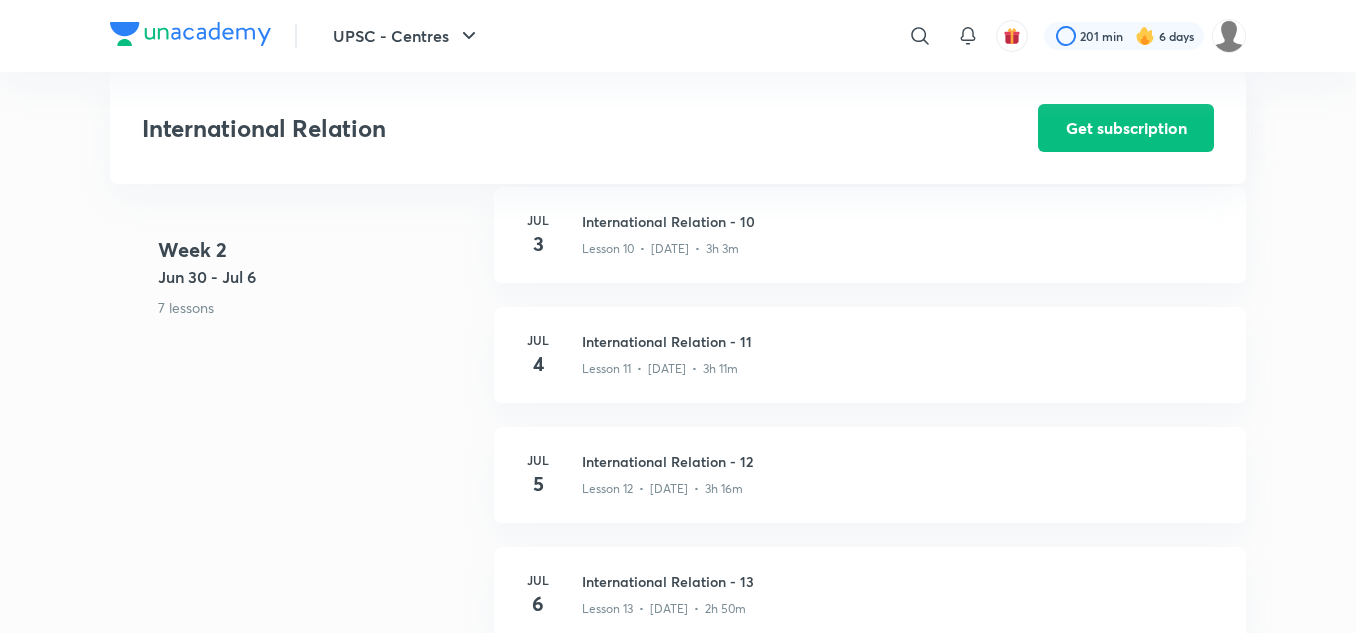 scroll, scrollTop: 1885, scrollLeft: 0, axis: vertical 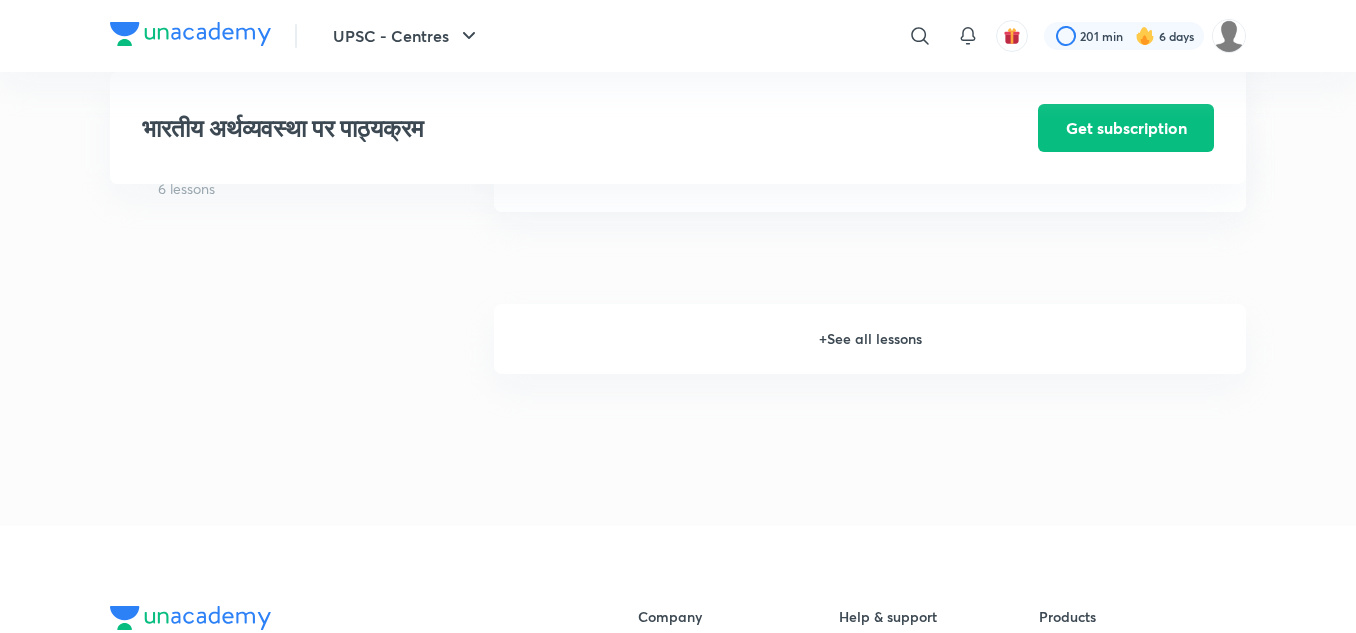 click on "+  See all lessons" at bounding box center (870, 339) 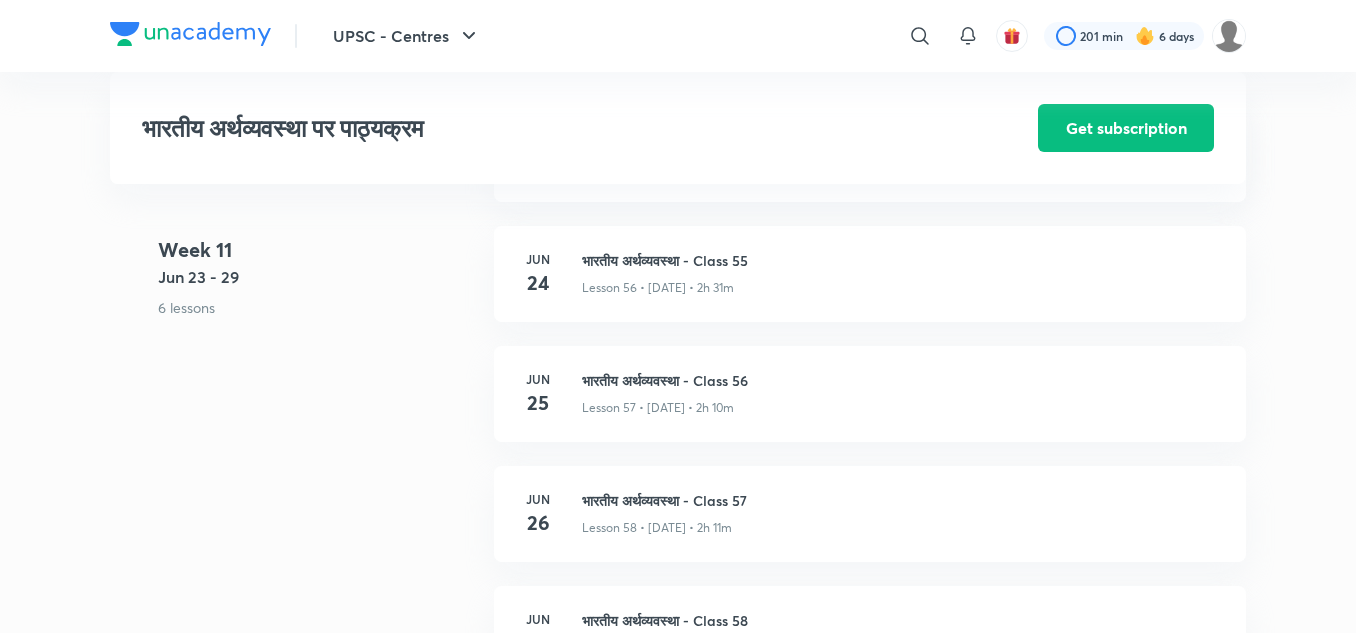 scroll, scrollTop: 8516, scrollLeft: 0, axis: vertical 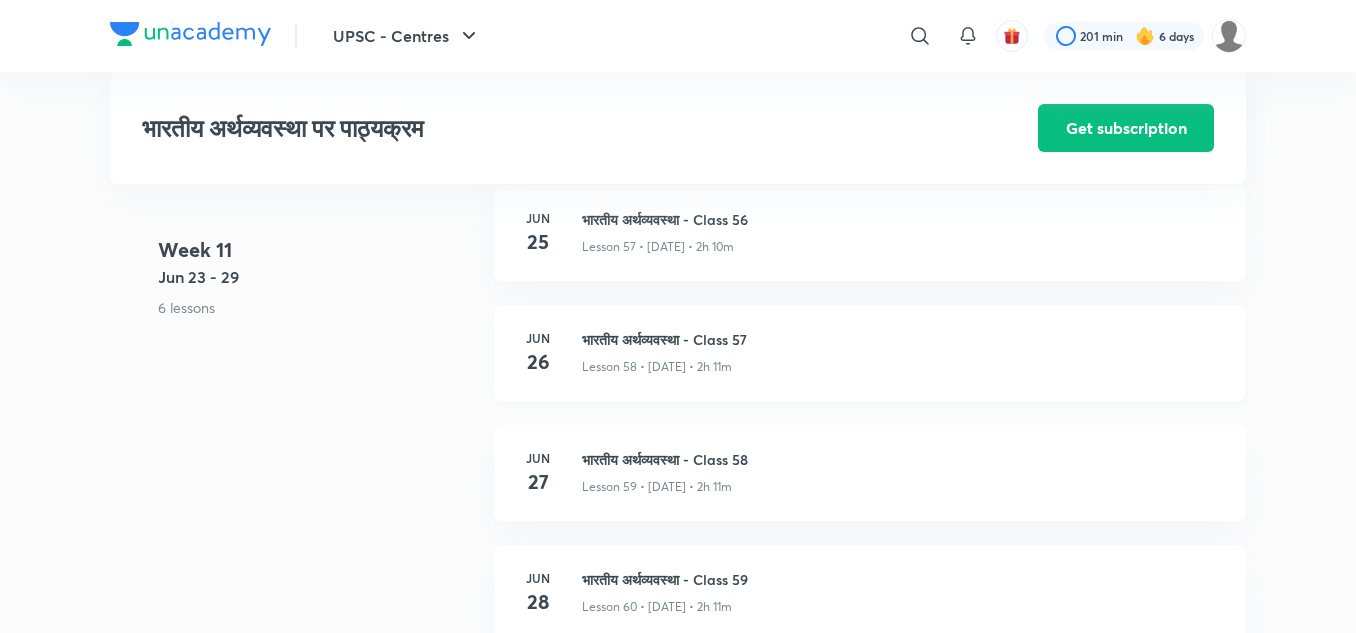 click on "भारतीय अर्थव्यवस्था - Class 57" at bounding box center (902, 339) 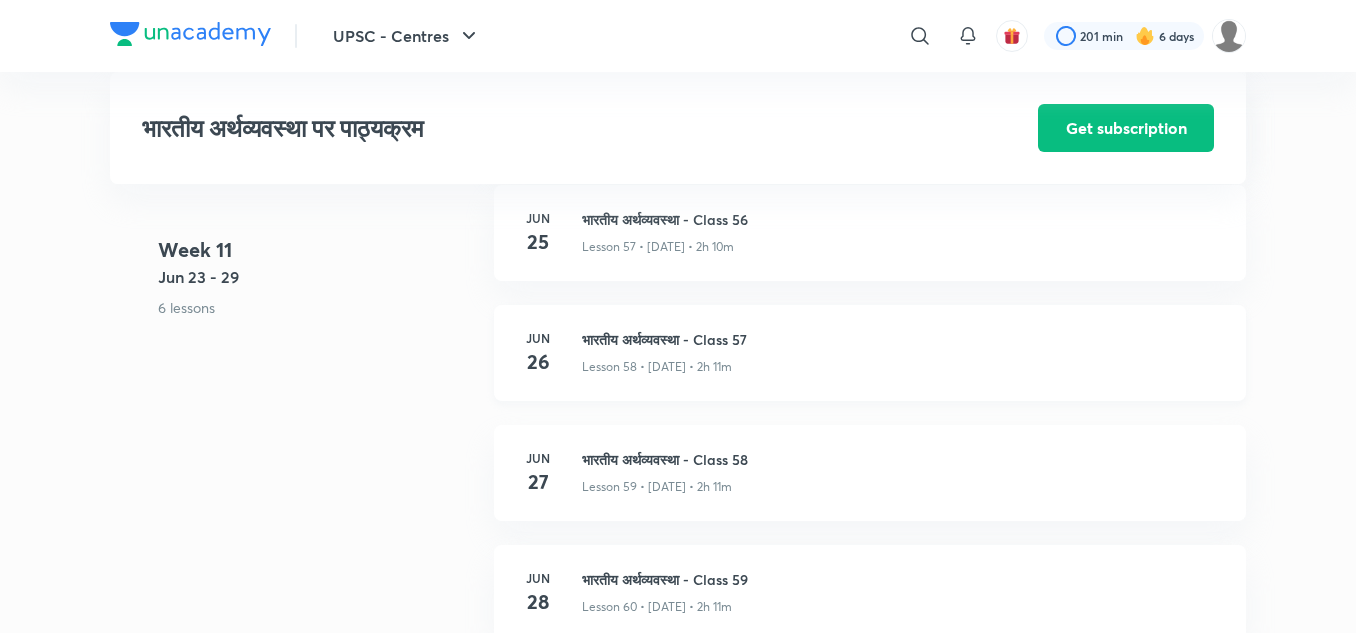 click on "भारतीय अर्थव्यवस्था - Class 57" at bounding box center (902, 339) 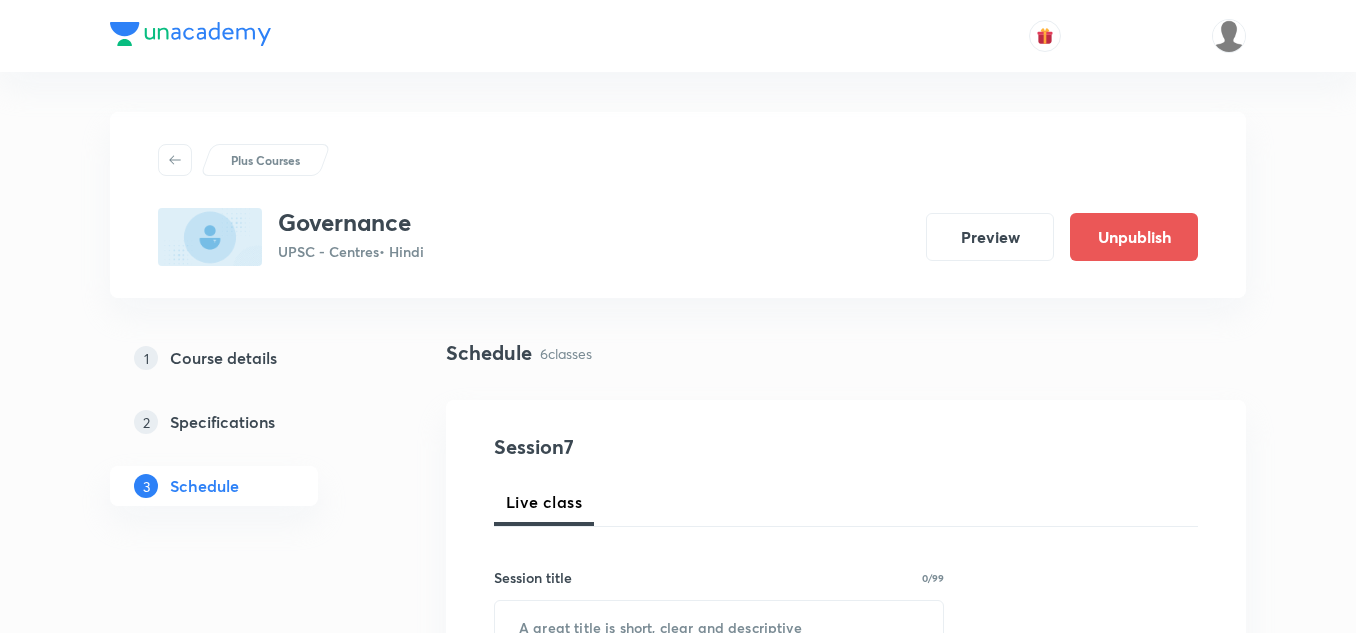 scroll, scrollTop: 997, scrollLeft: 0, axis: vertical 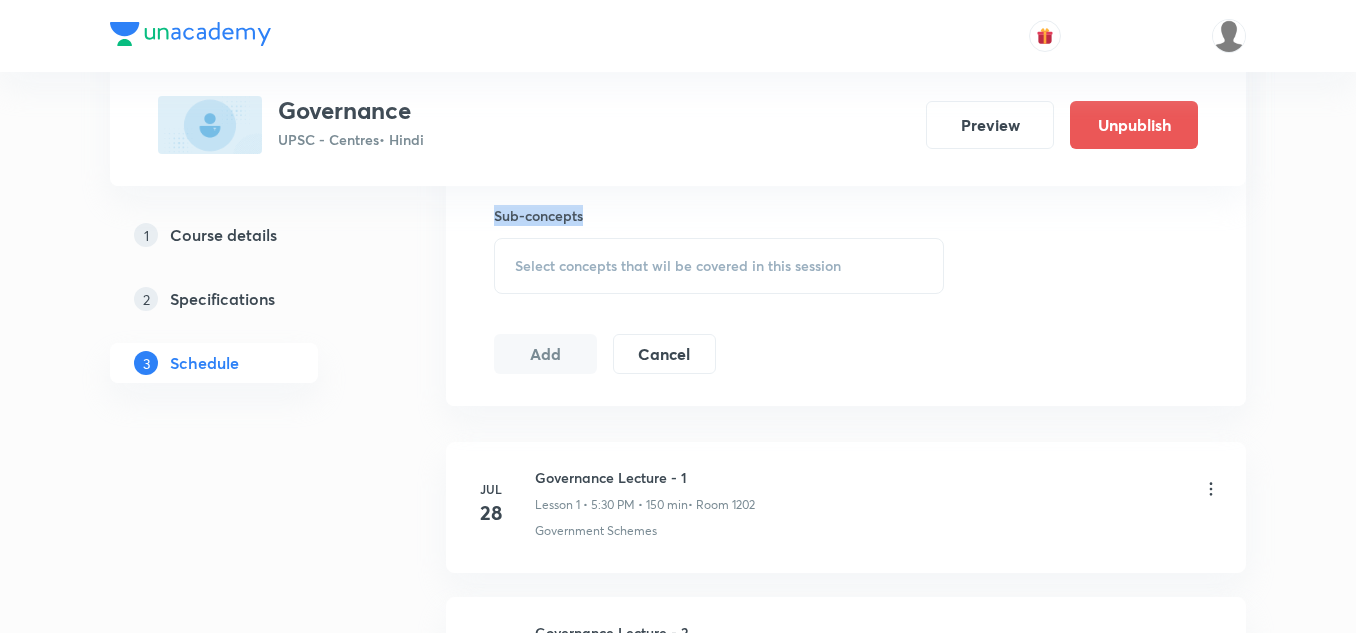 drag, startPoint x: 585, startPoint y: 214, endPoint x: 498, endPoint y: 203, distance: 87.69264 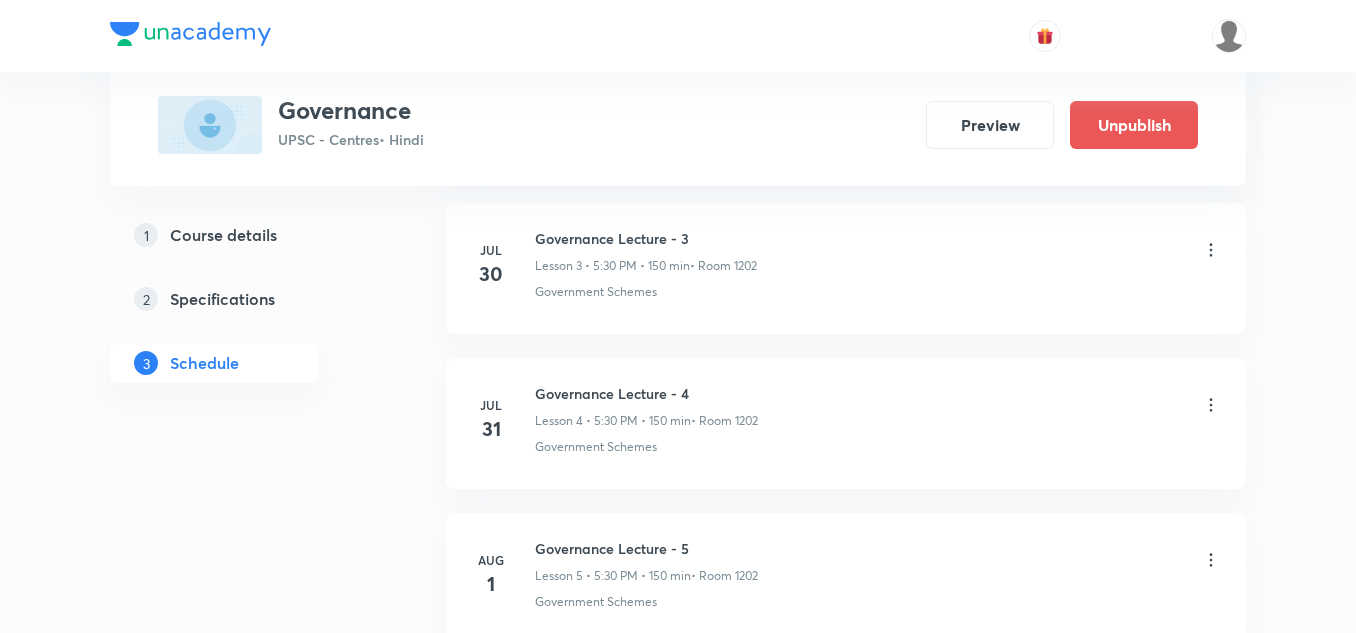scroll, scrollTop: 1900, scrollLeft: 0, axis: vertical 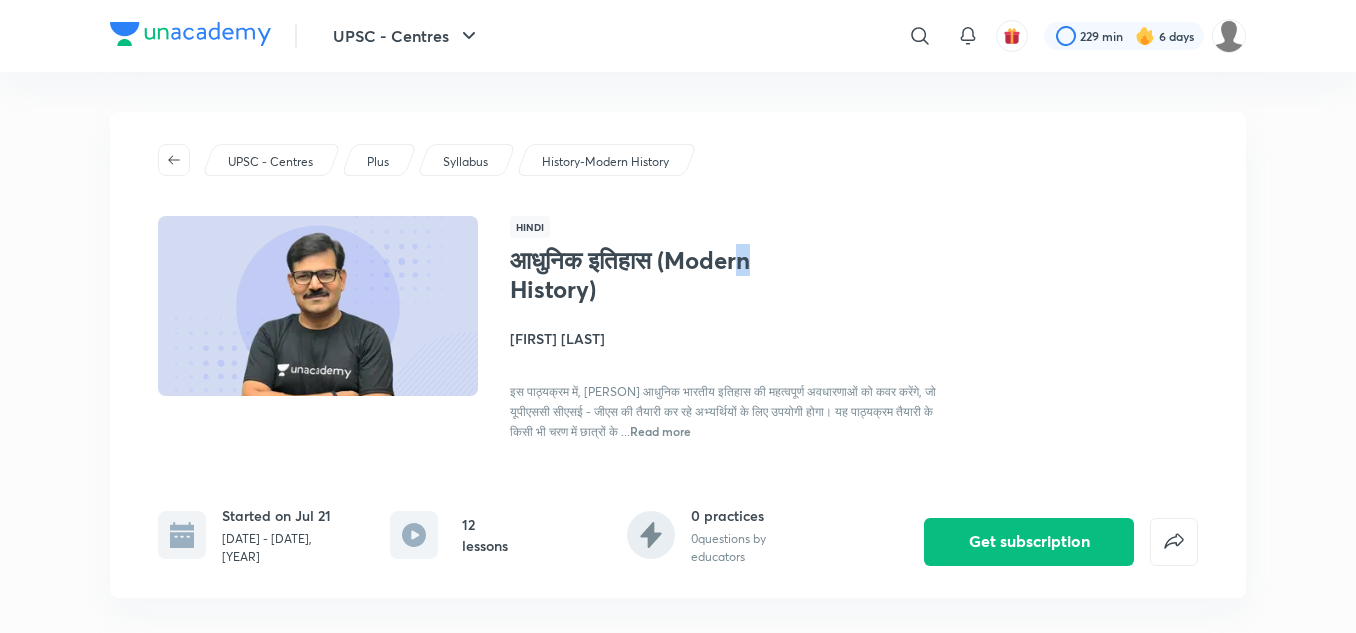 drag, startPoint x: 791, startPoint y: 263, endPoint x: 769, endPoint y: 266, distance: 22.203604 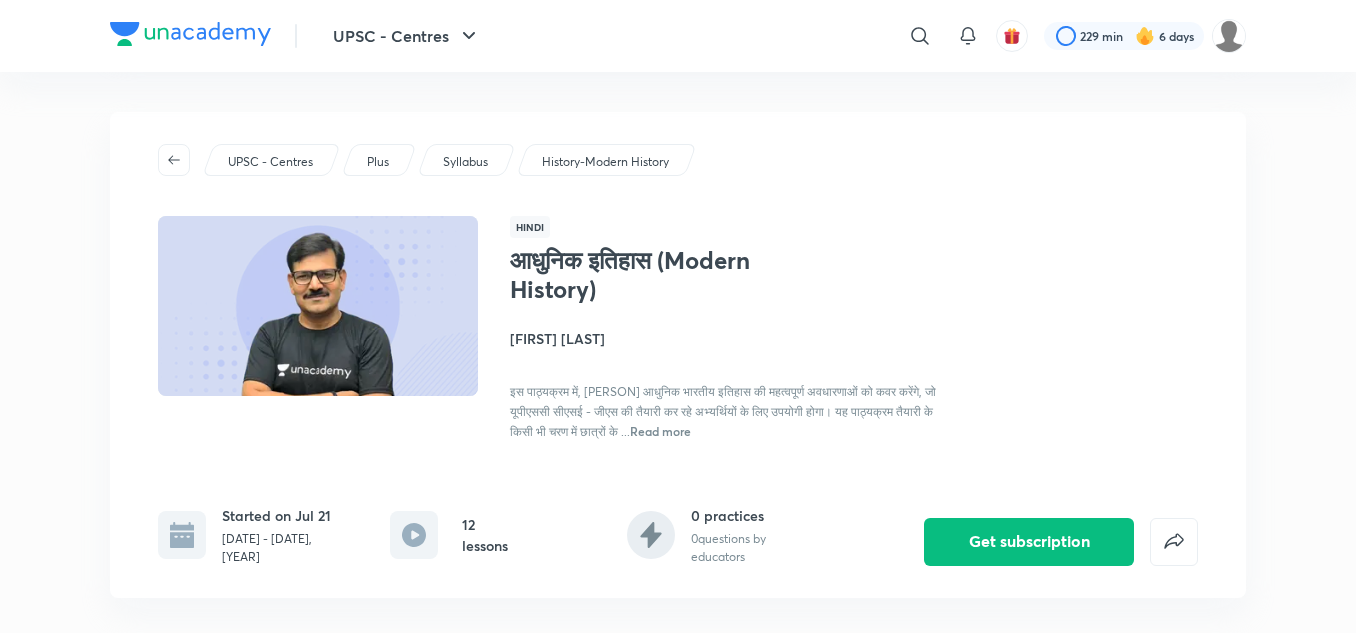click on "आधुनिक इतिहास (Modern History) Rajneesh Raj इस पाठ्यक्रम में, रजनीश सर आधुनिक भारतीय इतिहास की महत्वपूर्ण अवधारणाओं को कवर करेंगे, जो यूपीएससी सीएसई - जीएस की तैयारी कर रहे अभ्यर्थियों के लिए उपयोगी होगा। यह पाठ्यक्रम तैयारी के किसी भी चरण में छात्रों के ...  Read more" at bounding box center (734, 343) 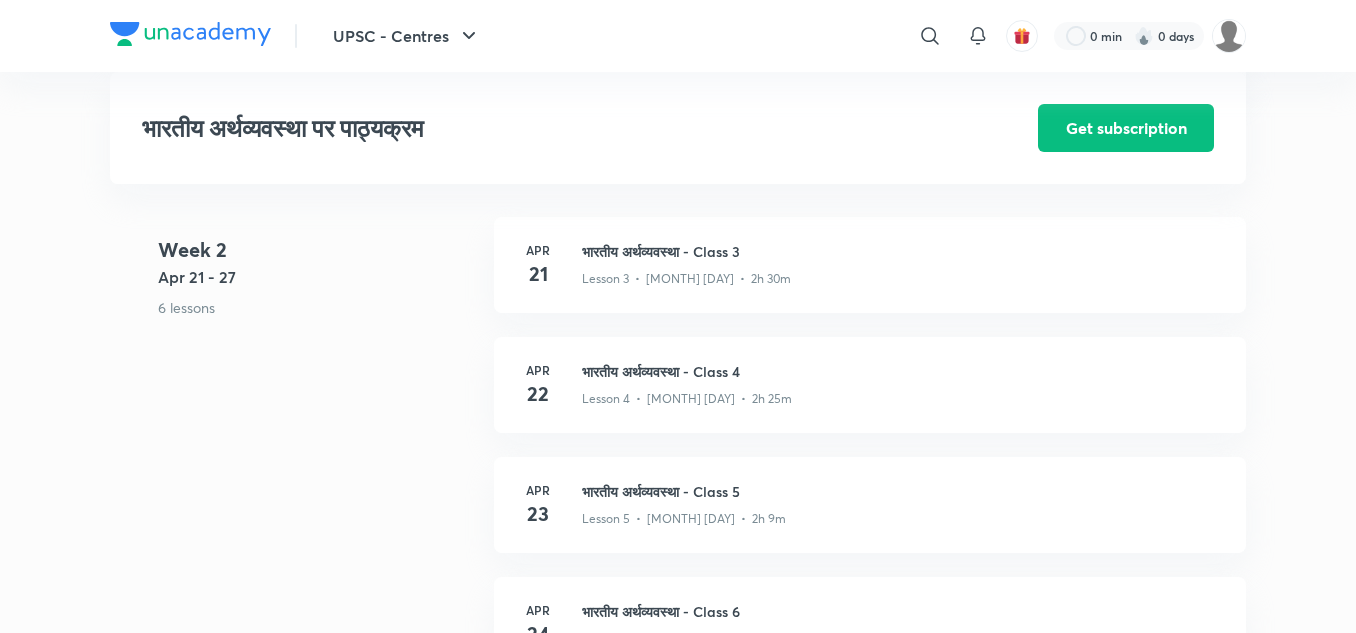 scroll, scrollTop: 1128, scrollLeft: 0, axis: vertical 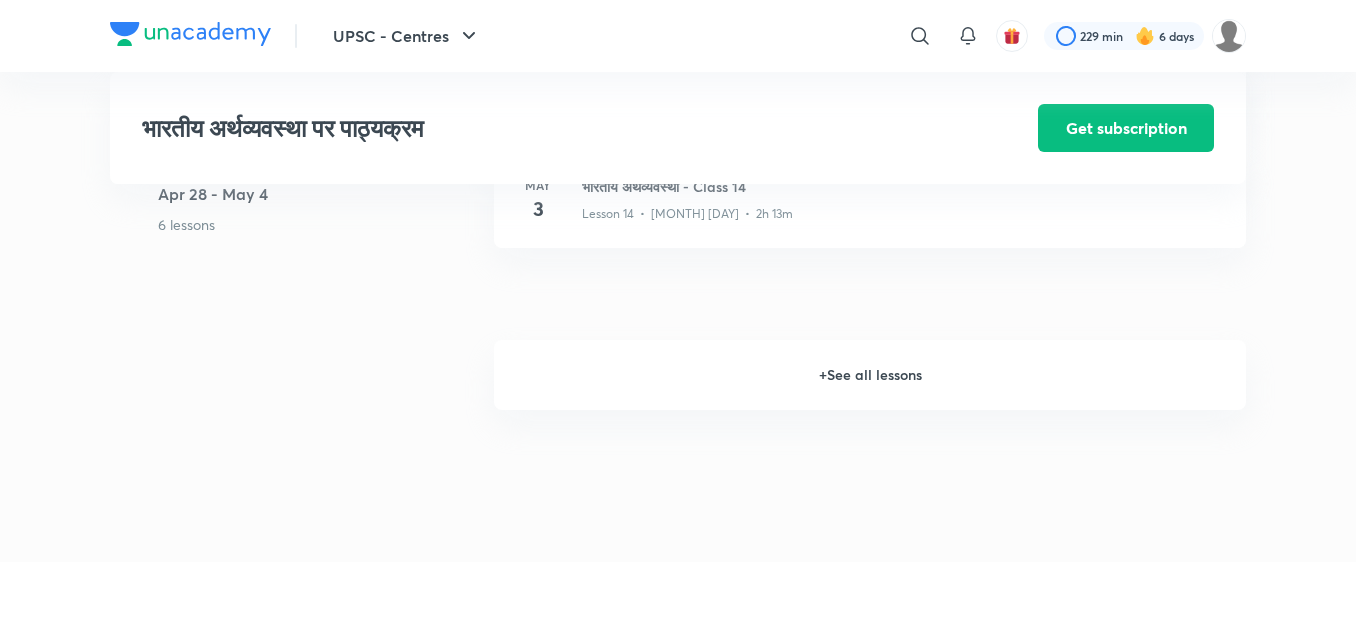 click on "+  See all lessons" at bounding box center (870, 375) 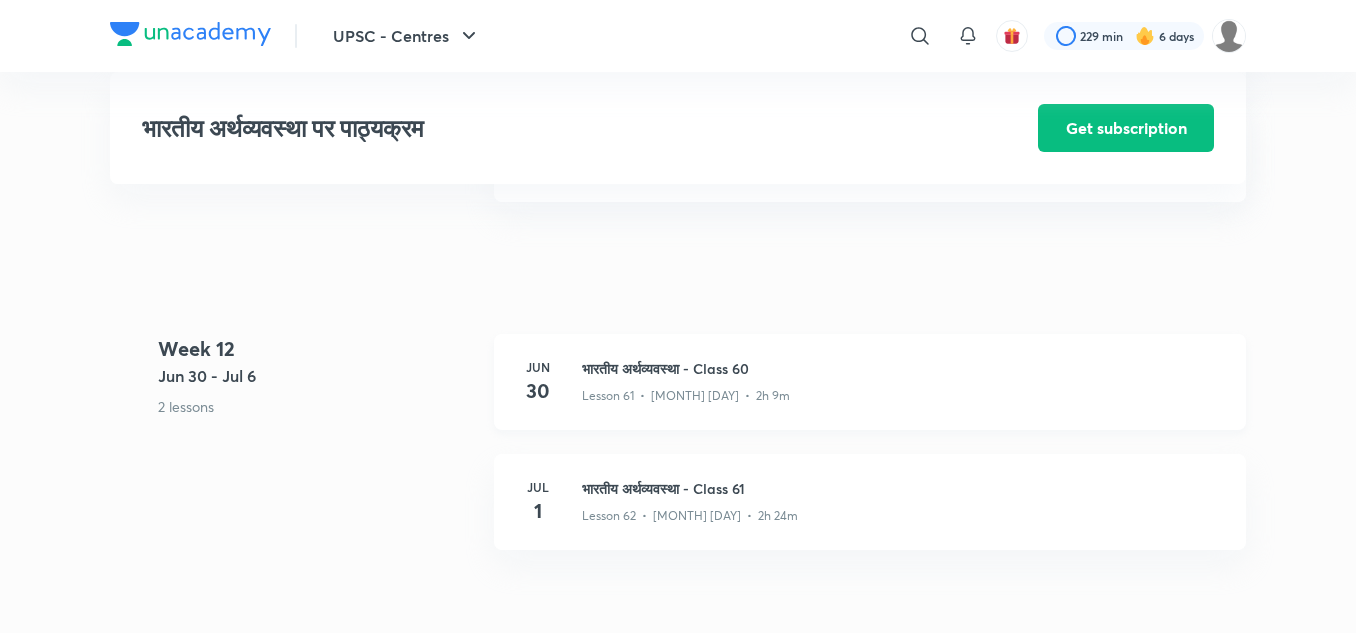 scroll, scrollTop: 8960, scrollLeft: 0, axis: vertical 